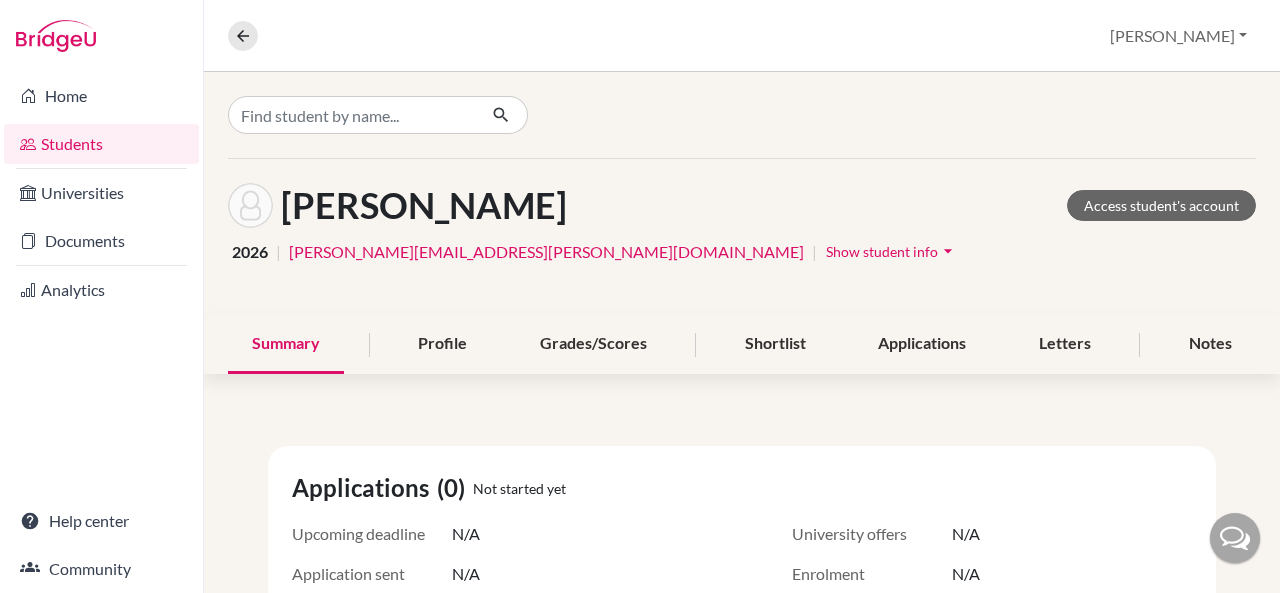 scroll, scrollTop: 0, scrollLeft: 0, axis: both 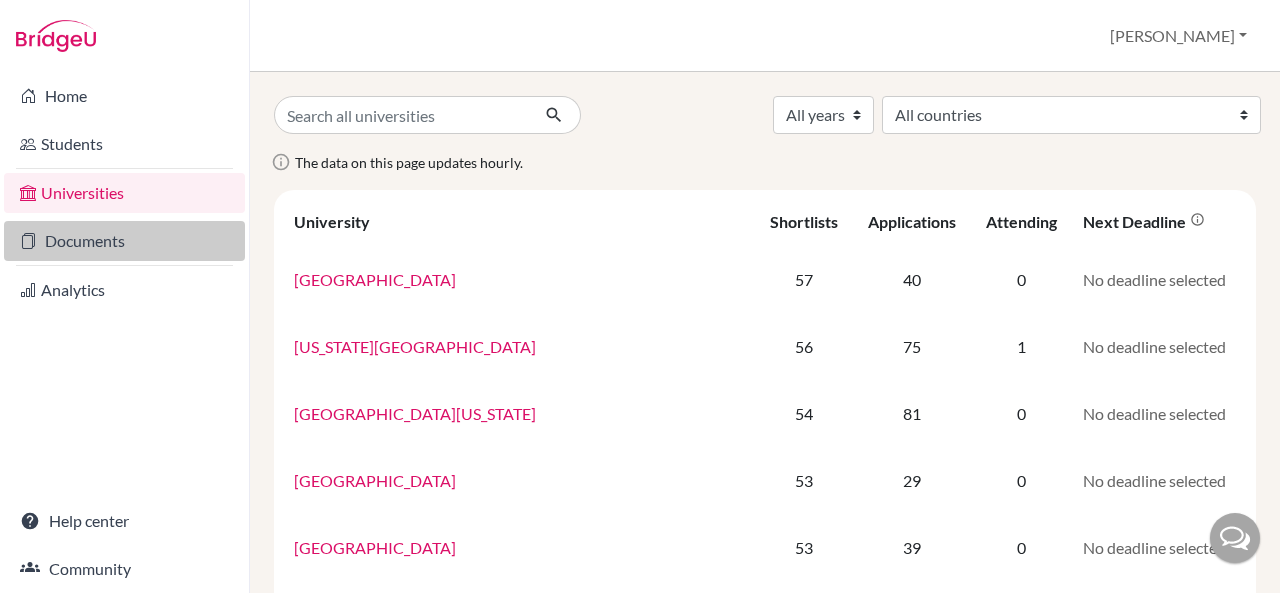 click on "Documents" at bounding box center [124, 241] 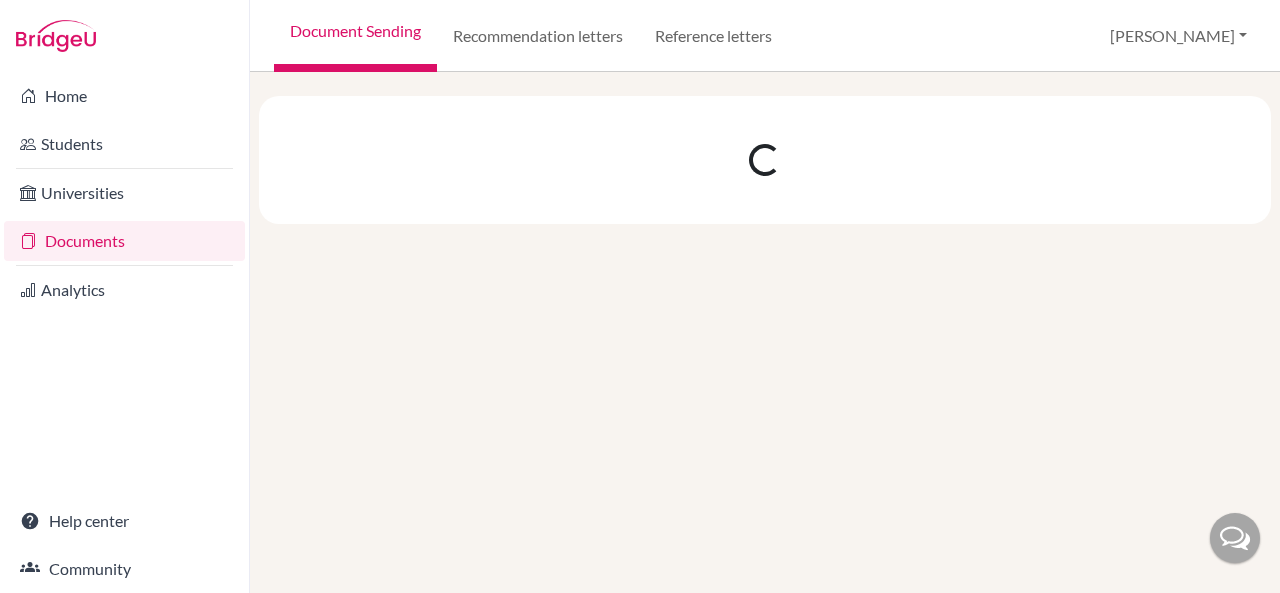 scroll, scrollTop: 0, scrollLeft: 0, axis: both 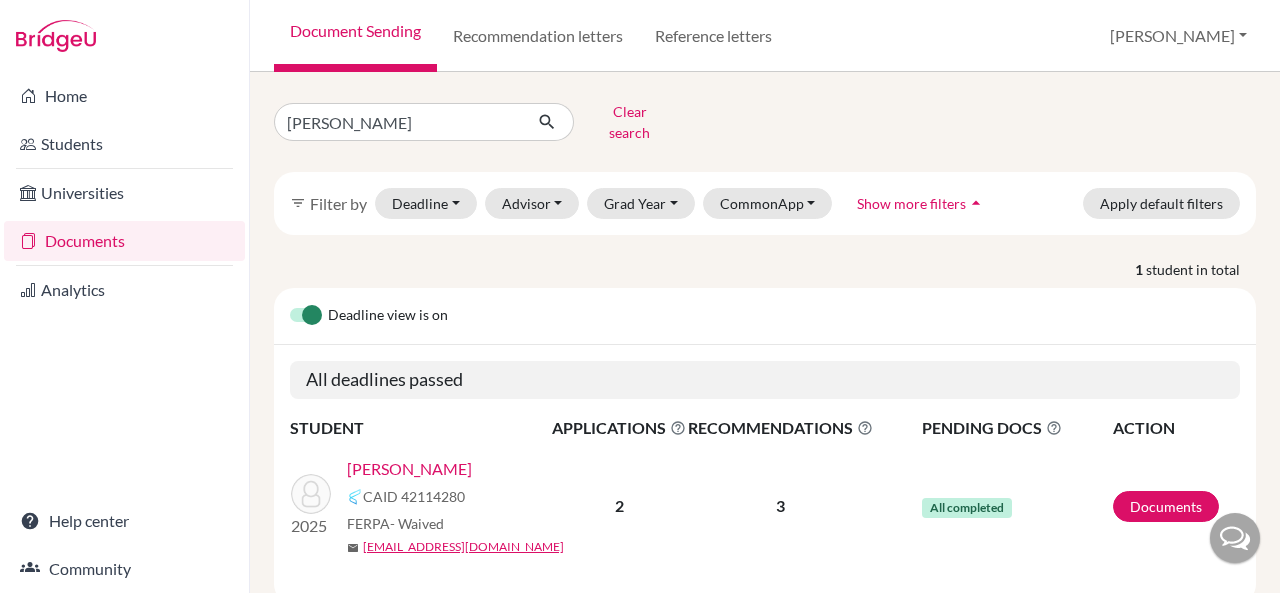 click on "Sundar, Sandhya" at bounding box center (409, 469) 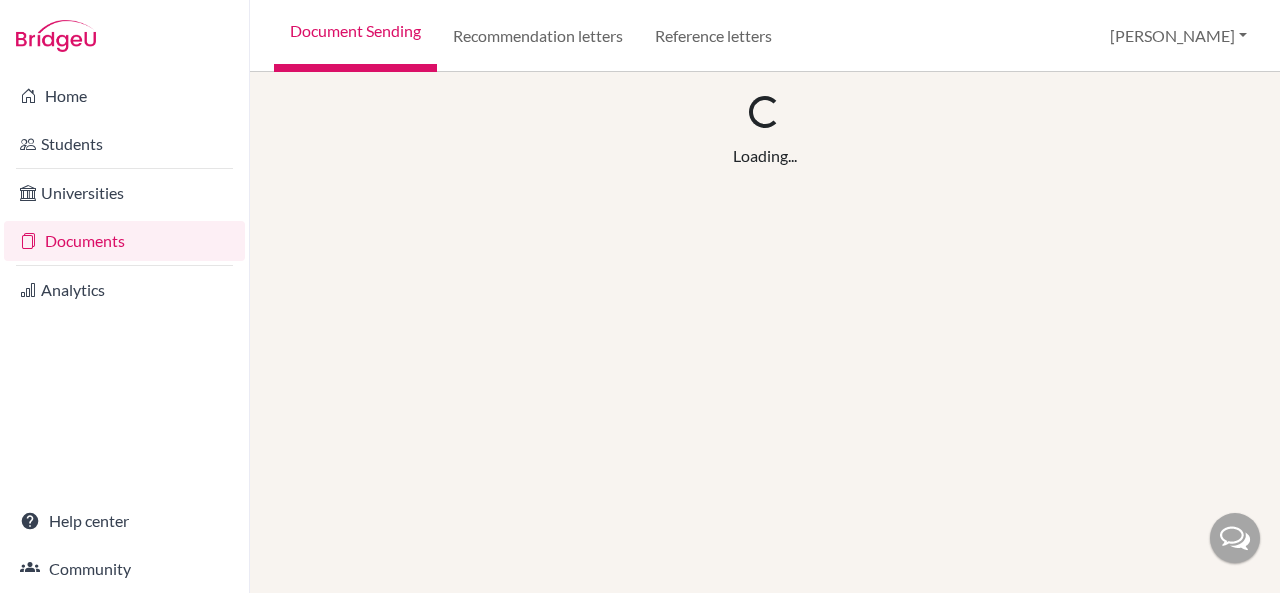 scroll, scrollTop: 0, scrollLeft: 0, axis: both 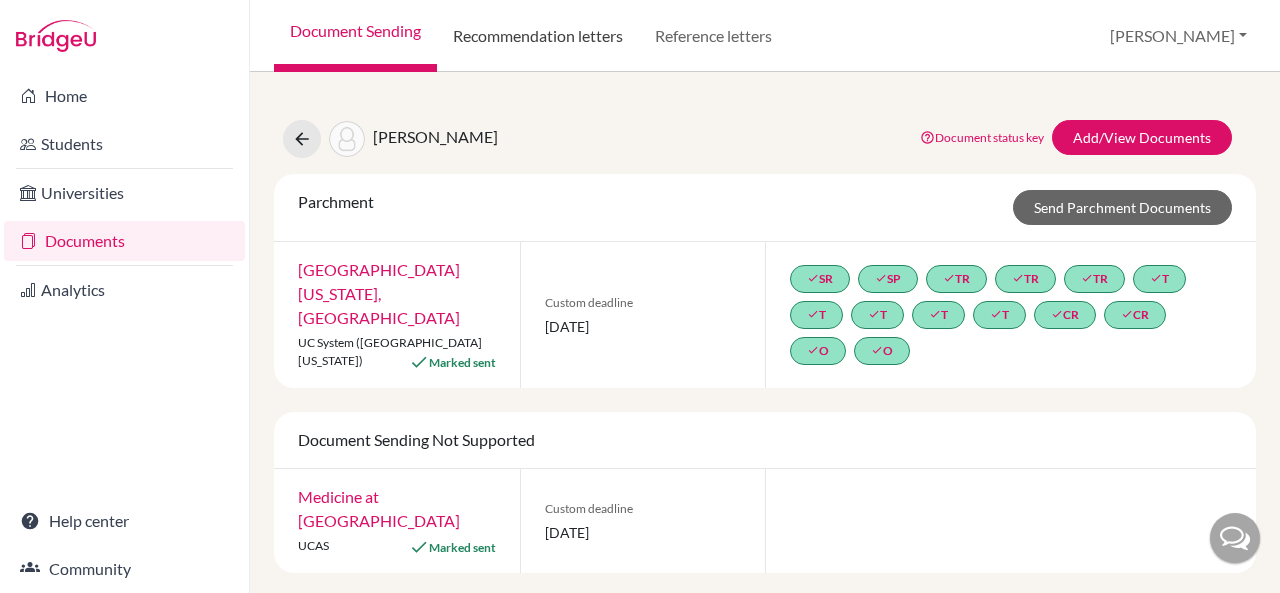 click on "Recommendation letters" at bounding box center [538, 36] 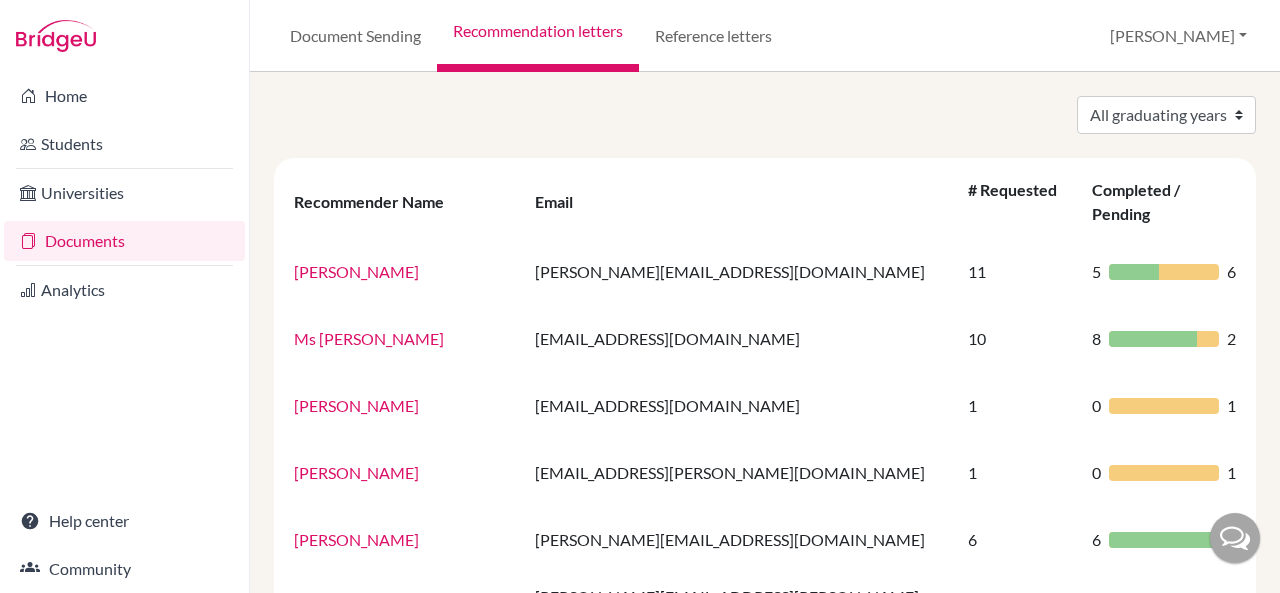 scroll, scrollTop: 0, scrollLeft: 0, axis: both 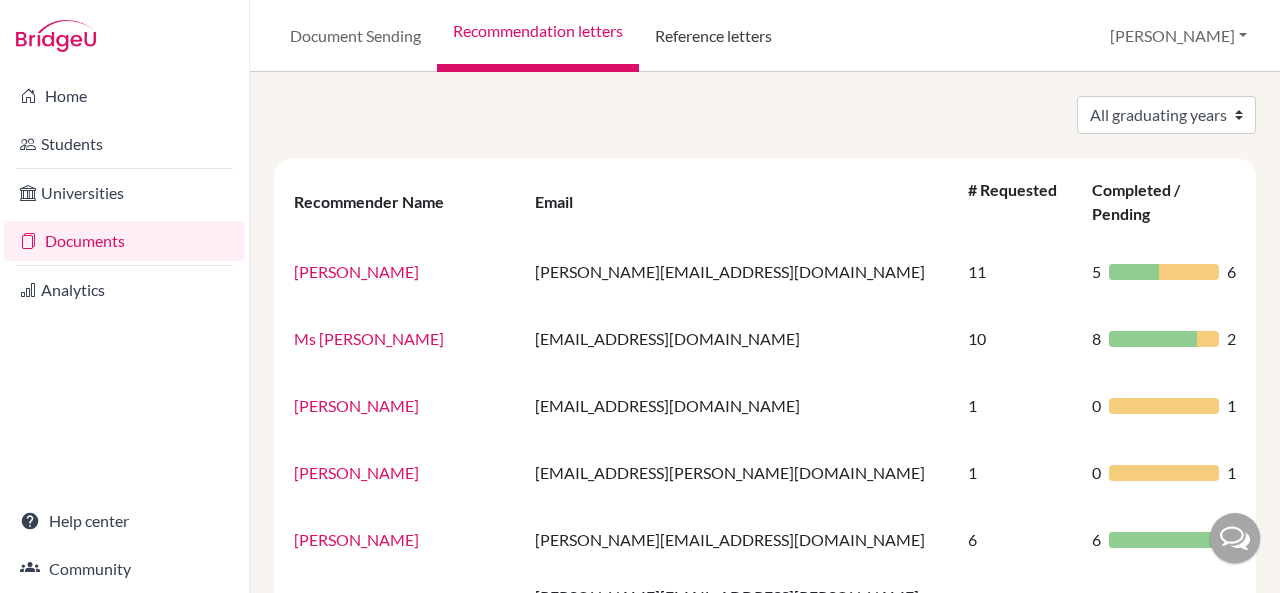 click on "Reference letters" at bounding box center (713, 36) 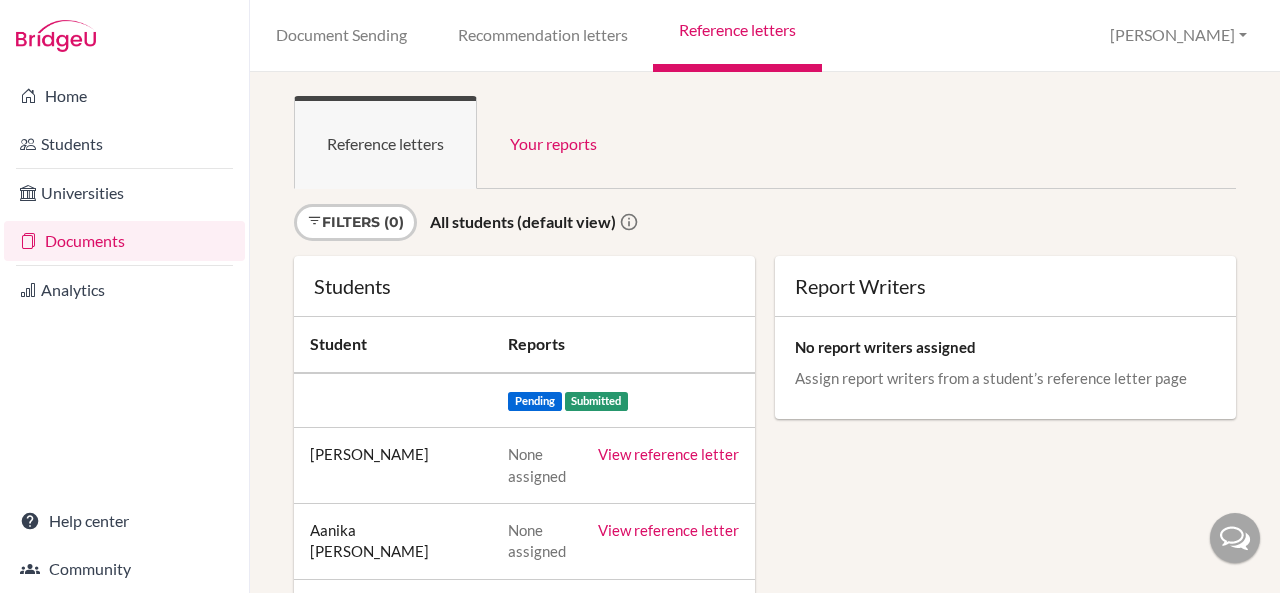 scroll, scrollTop: 0, scrollLeft: 0, axis: both 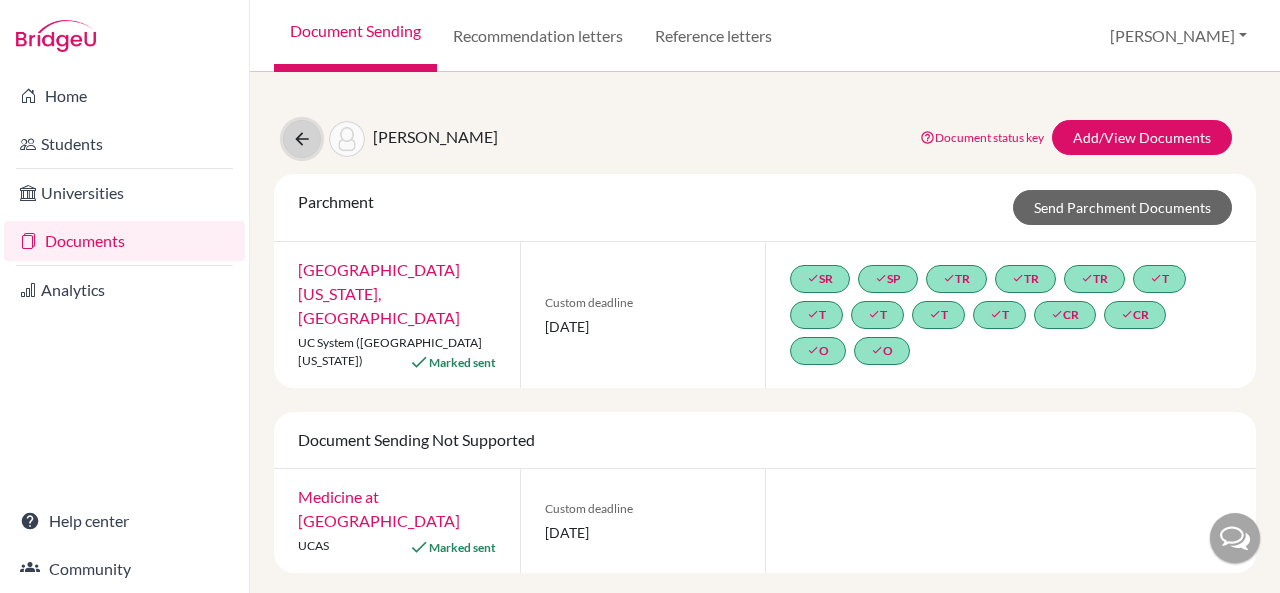 click at bounding box center [302, 139] 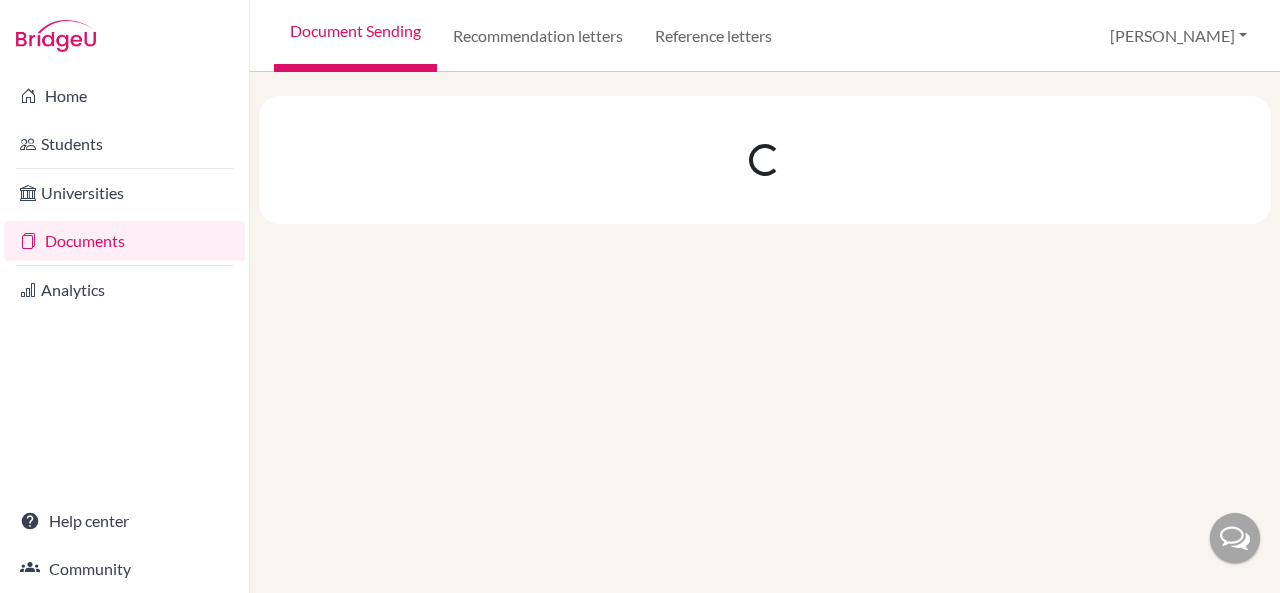 scroll, scrollTop: 0, scrollLeft: 0, axis: both 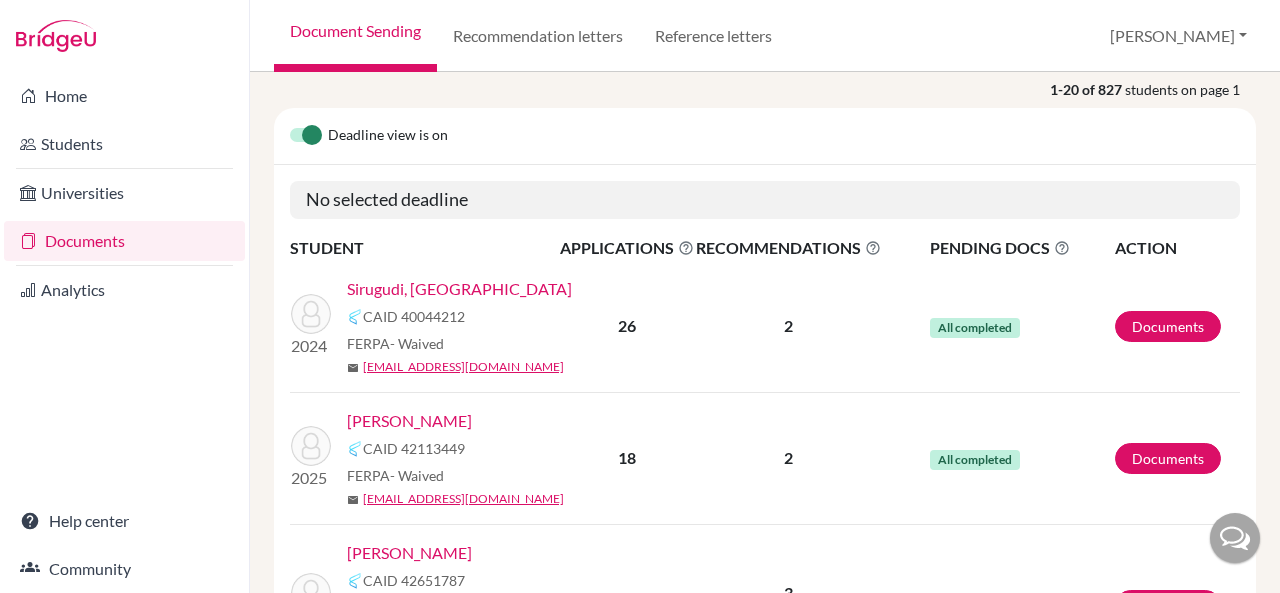 click on "Sirugudi, Rithvik" at bounding box center (459, 289) 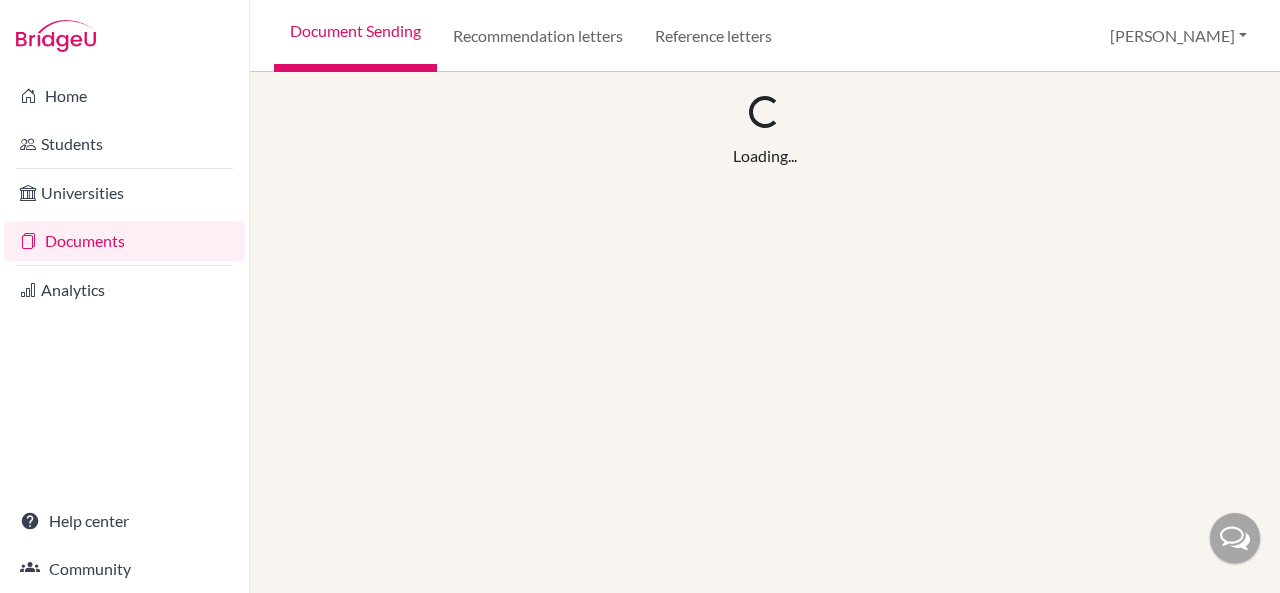 scroll, scrollTop: 0, scrollLeft: 0, axis: both 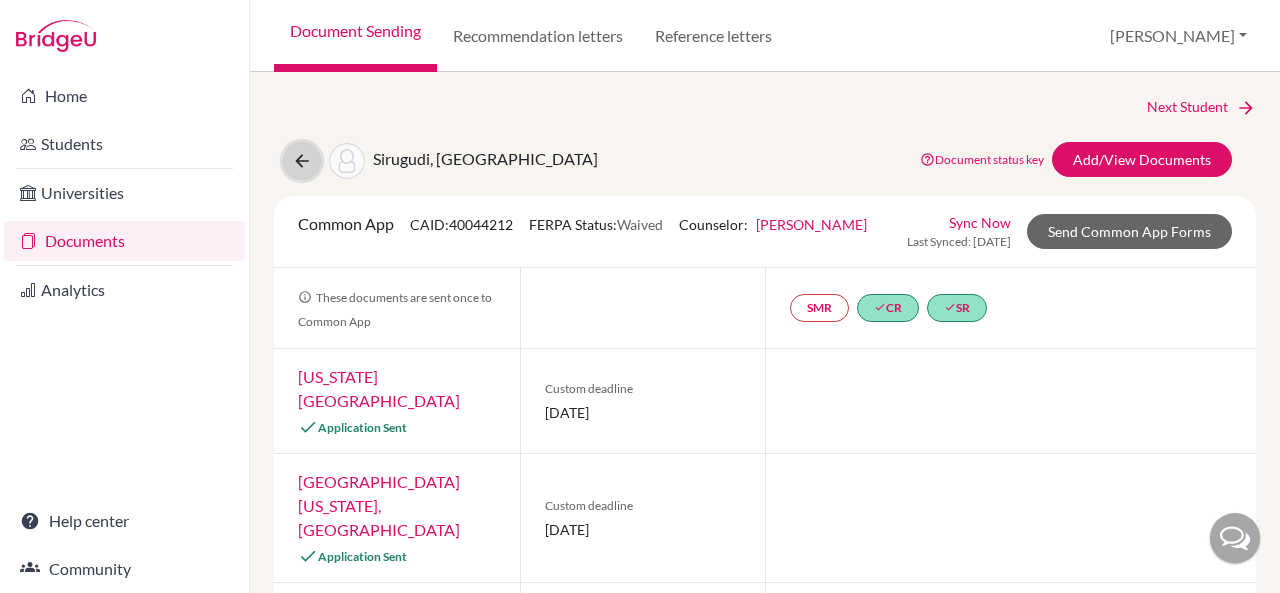 click at bounding box center (302, 161) 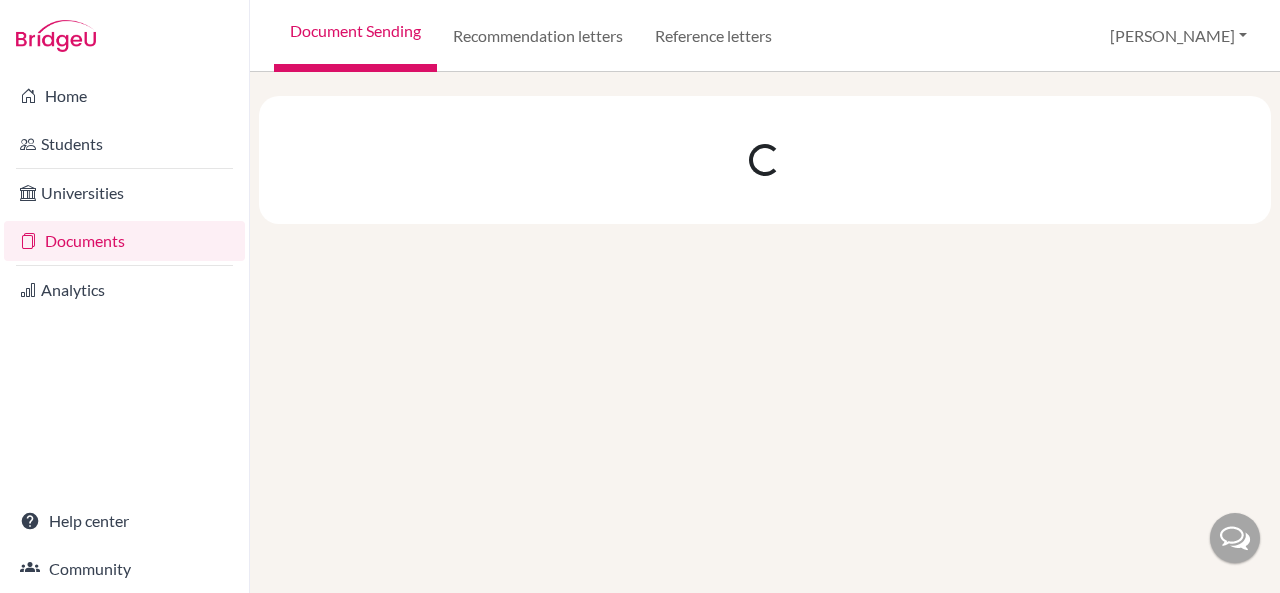 scroll, scrollTop: 0, scrollLeft: 0, axis: both 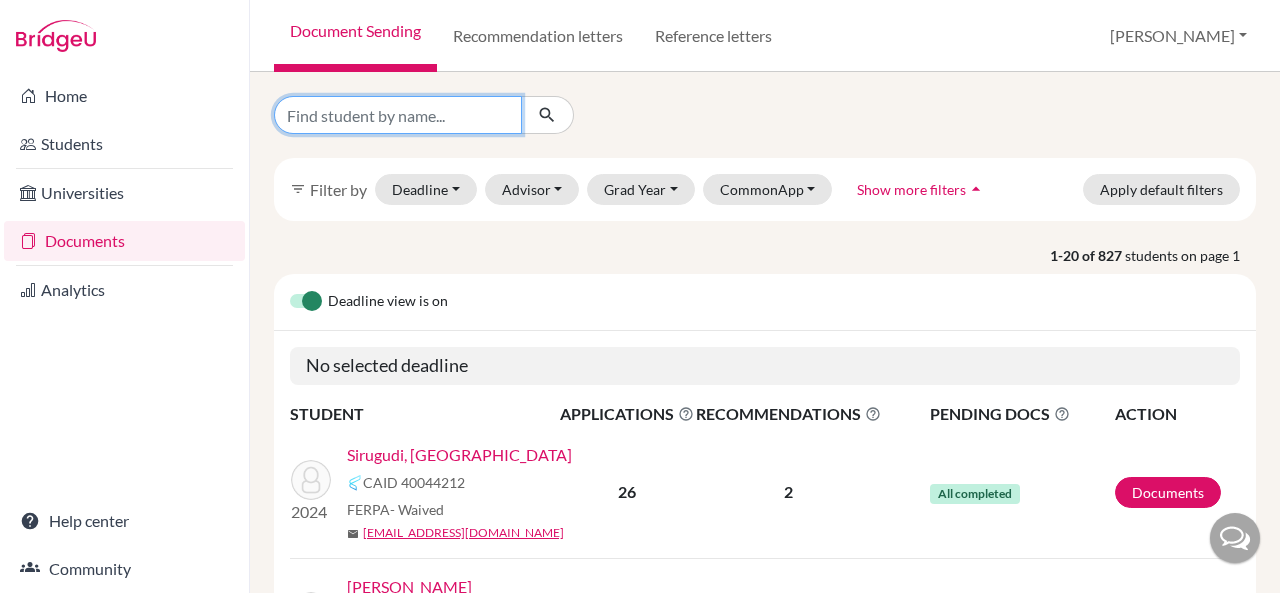 click at bounding box center [398, 115] 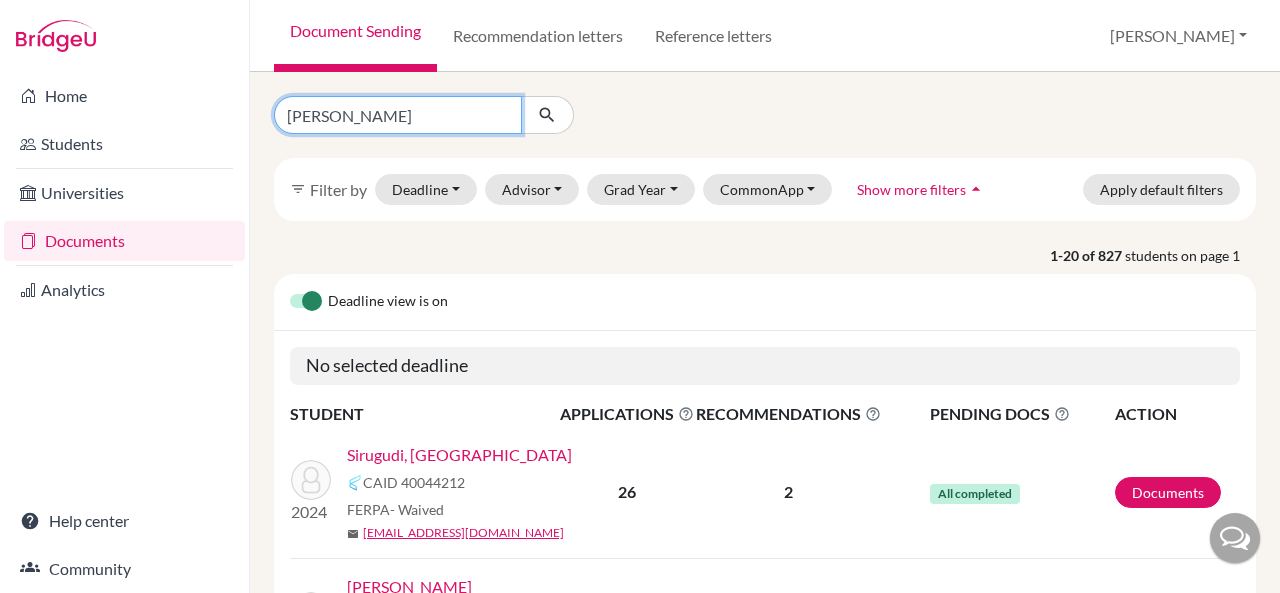 type on "[PERSON_NAME]" 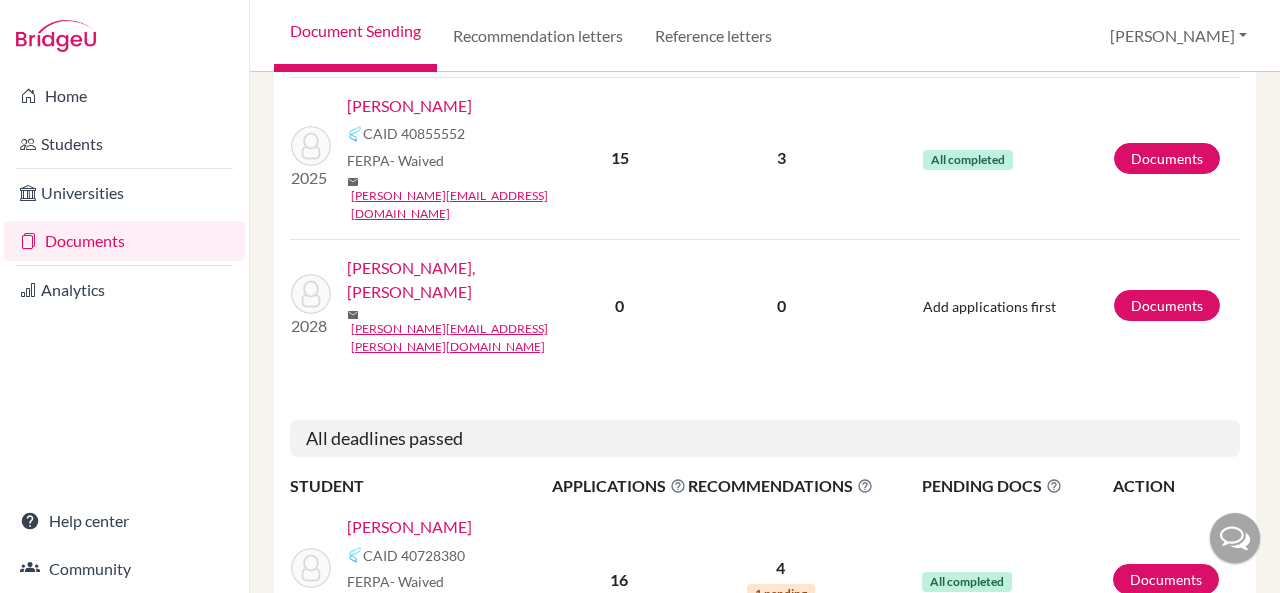 scroll, scrollTop: 594, scrollLeft: 0, axis: vertical 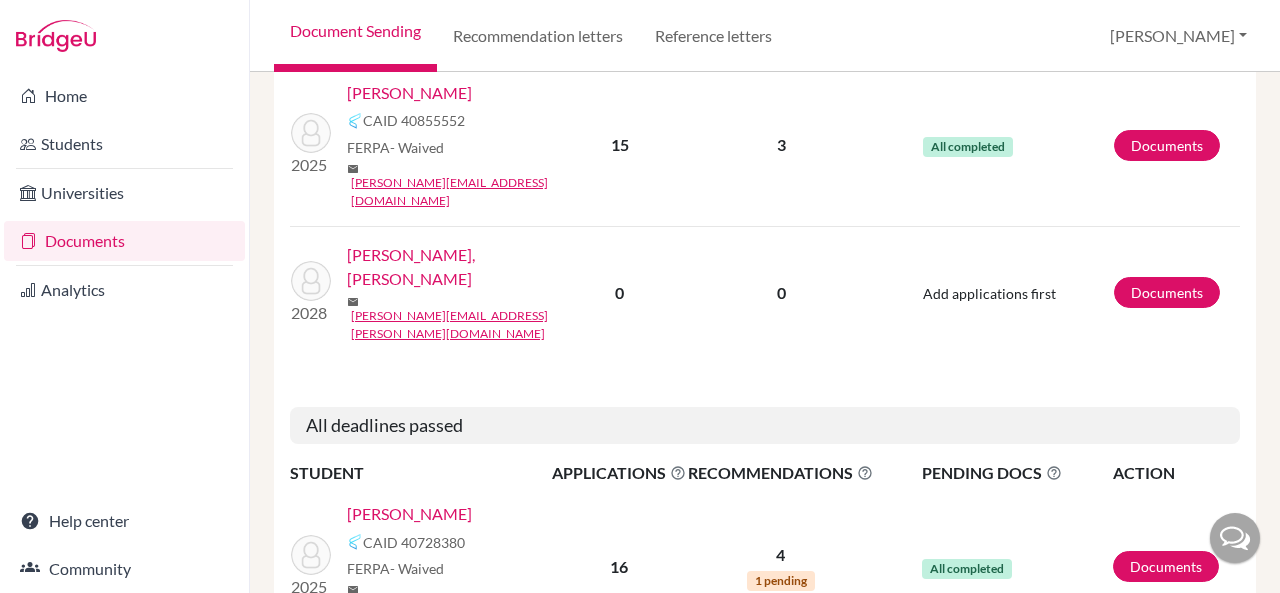 click on "[PERSON_NAME]" at bounding box center (409, 514) 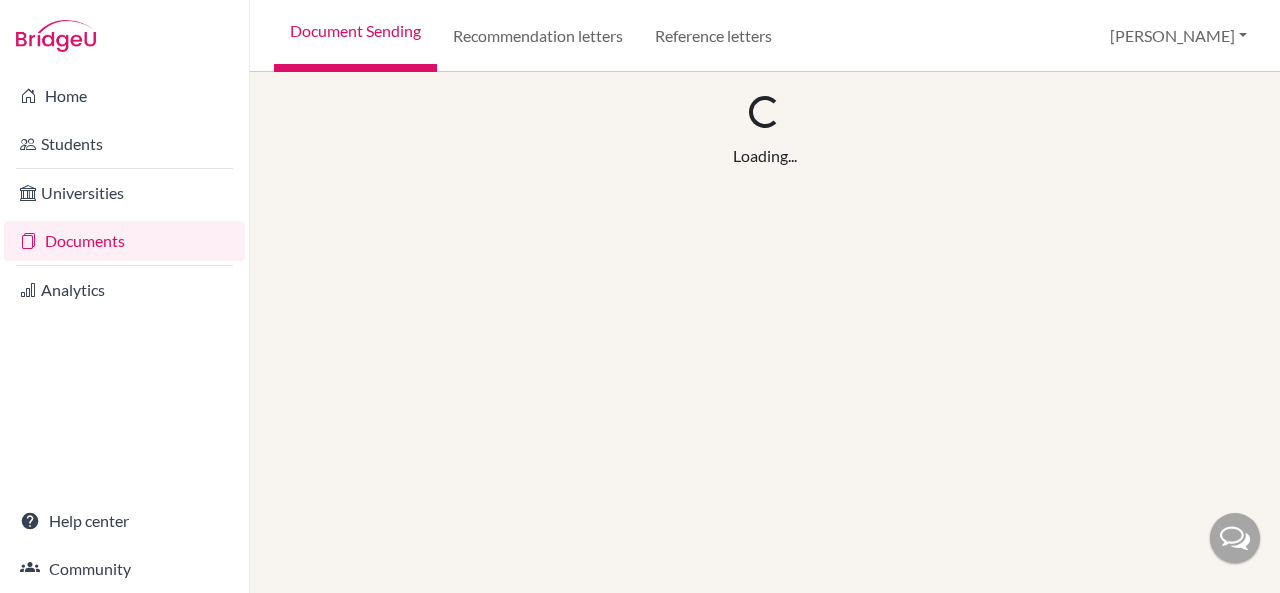scroll, scrollTop: 0, scrollLeft: 0, axis: both 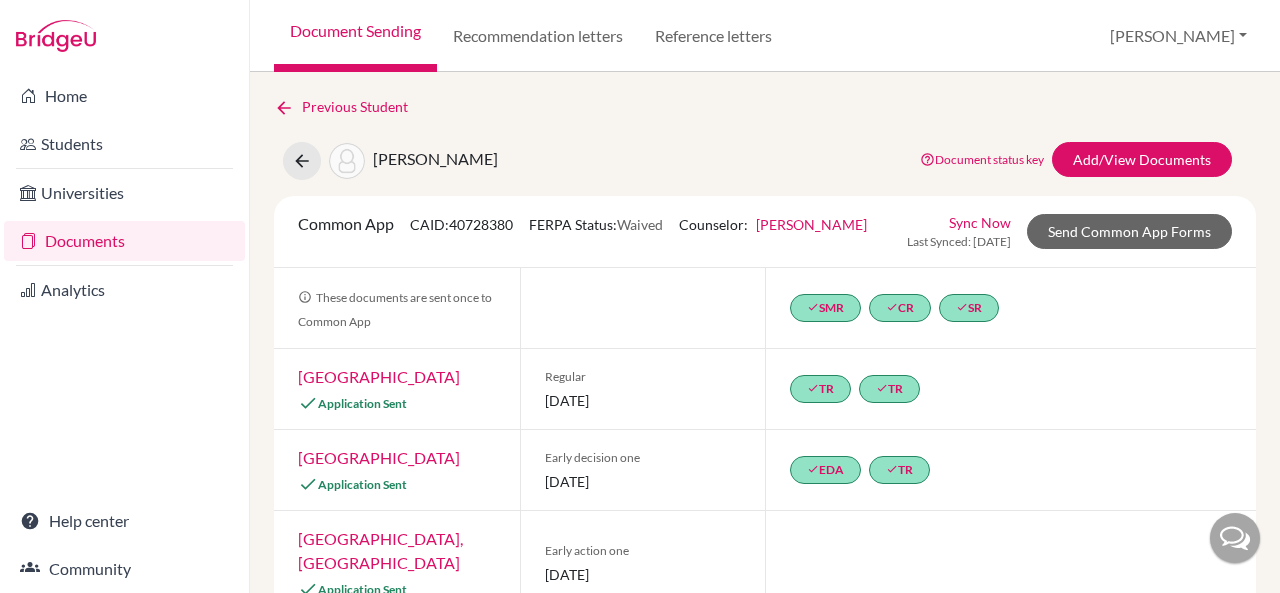 click on "[GEOGRAPHIC_DATA]" at bounding box center (379, 376) 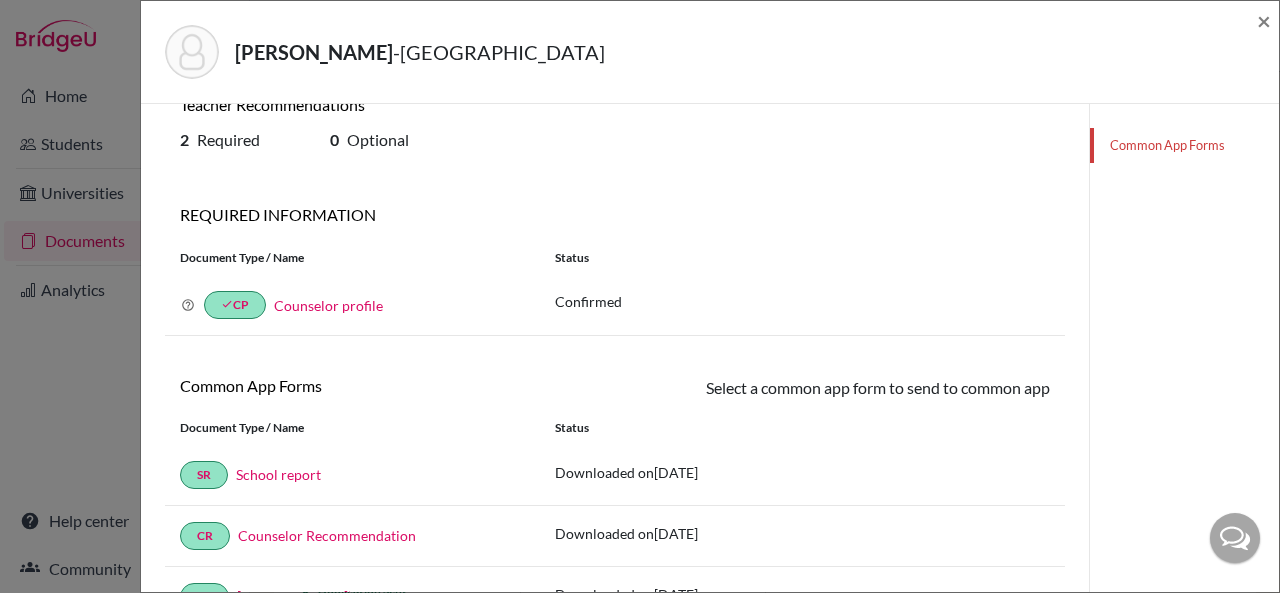 scroll, scrollTop: 0, scrollLeft: 0, axis: both 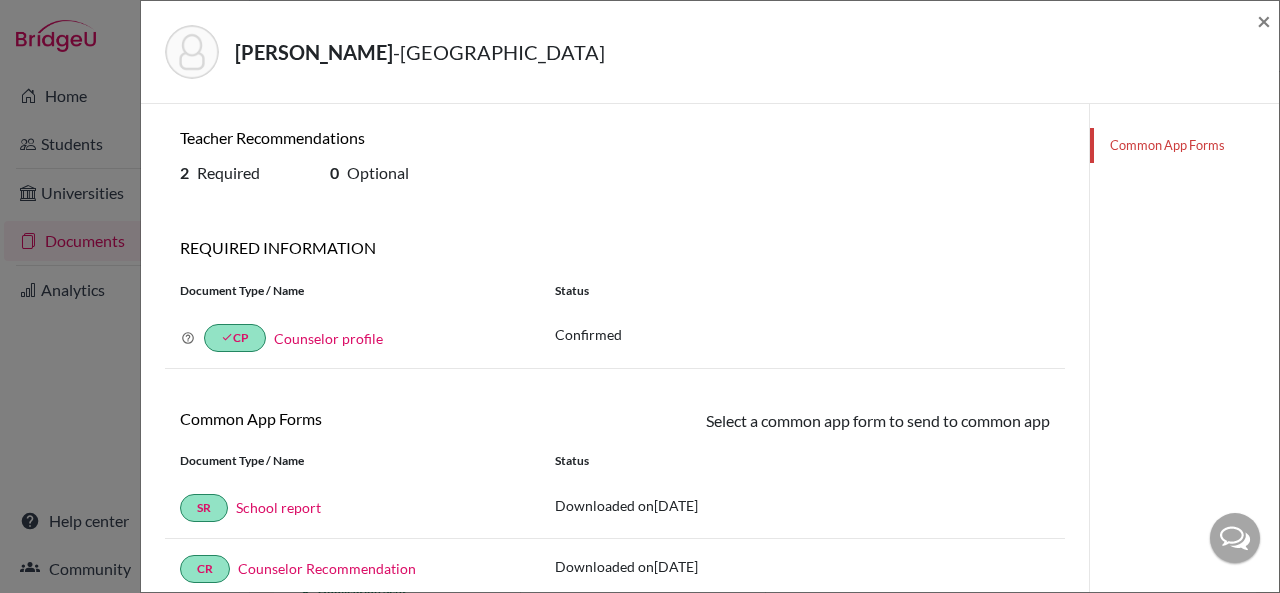 click on "Common App Forms" 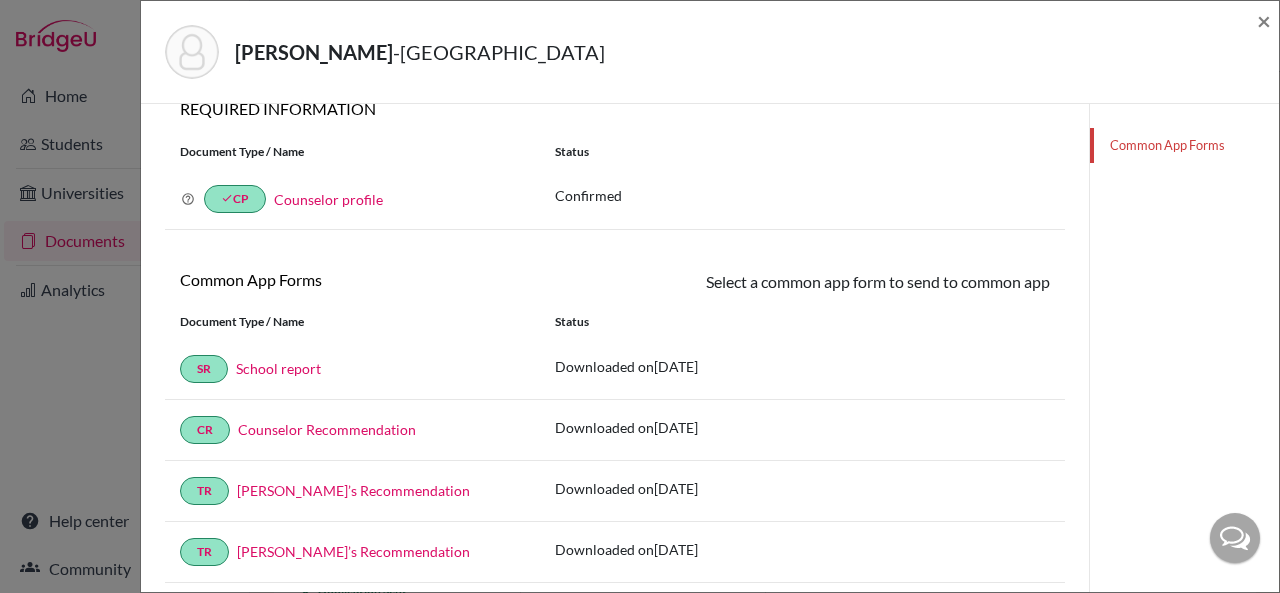 scroll, scrollTop: 0, scrollLeft: 0, axis: both 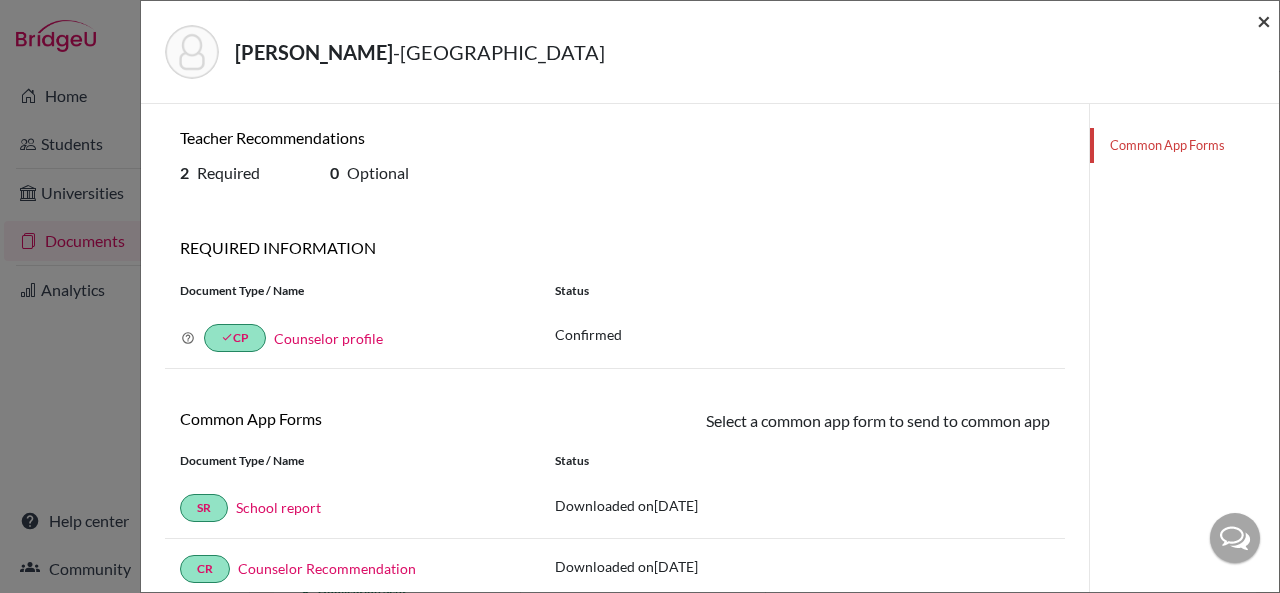 click on "×" at bounding box center [1264, 20] 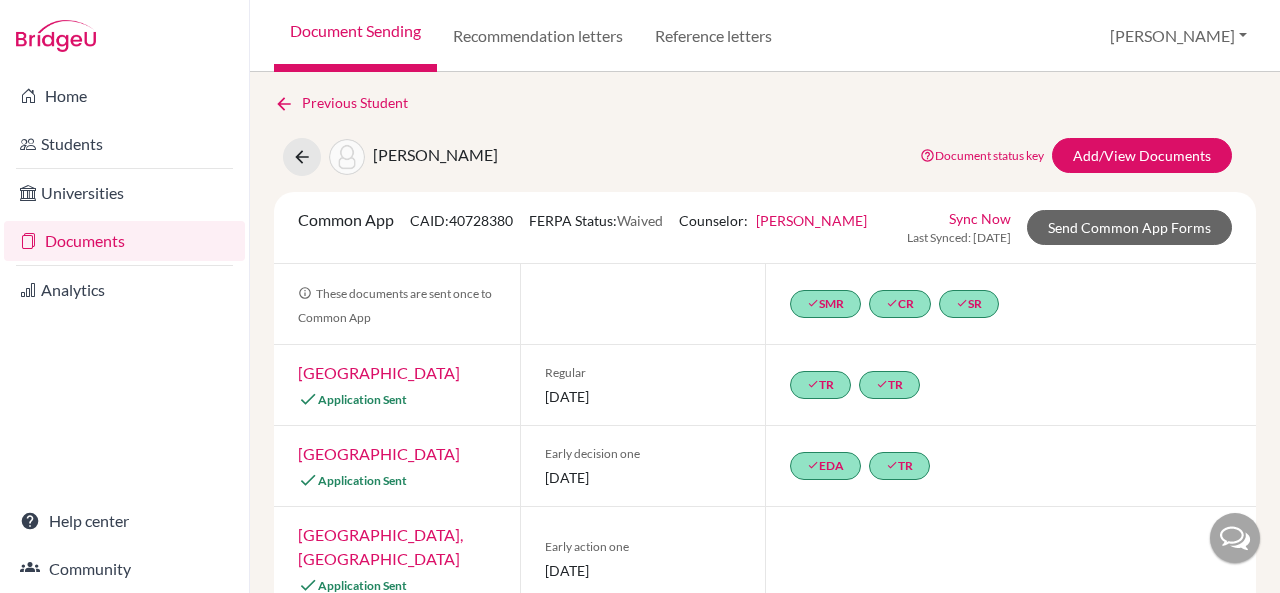 scroll, scrollTop: 0, scrollLeft: 0, axis: both 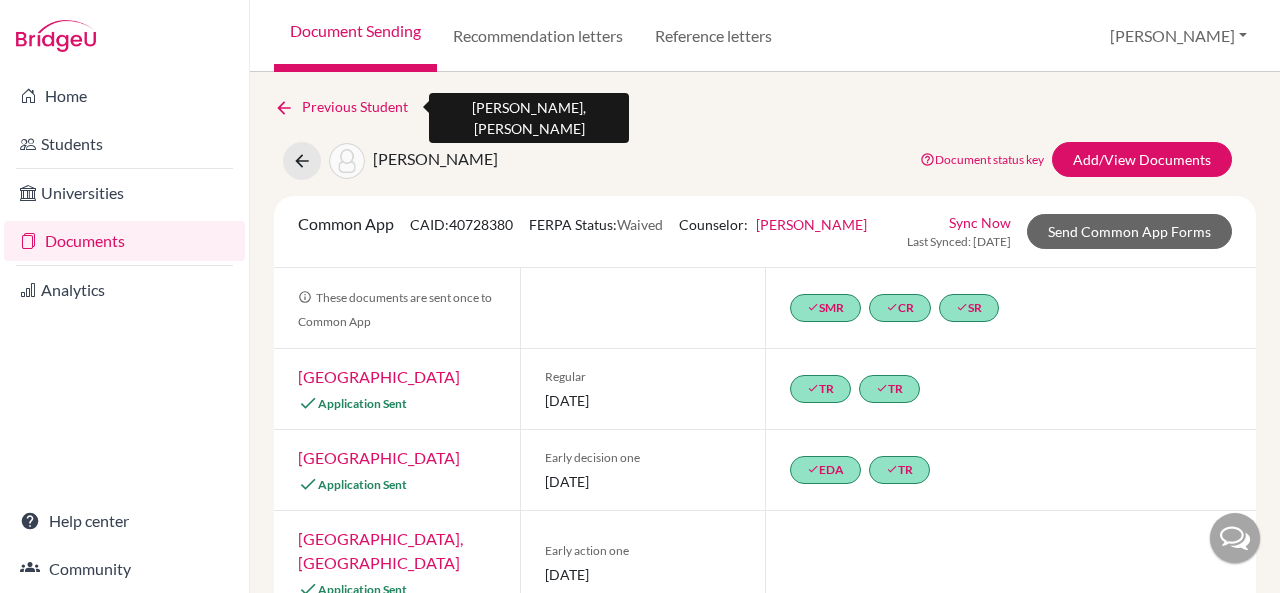 click on "Previous Student" at bounding box center (349, 107) 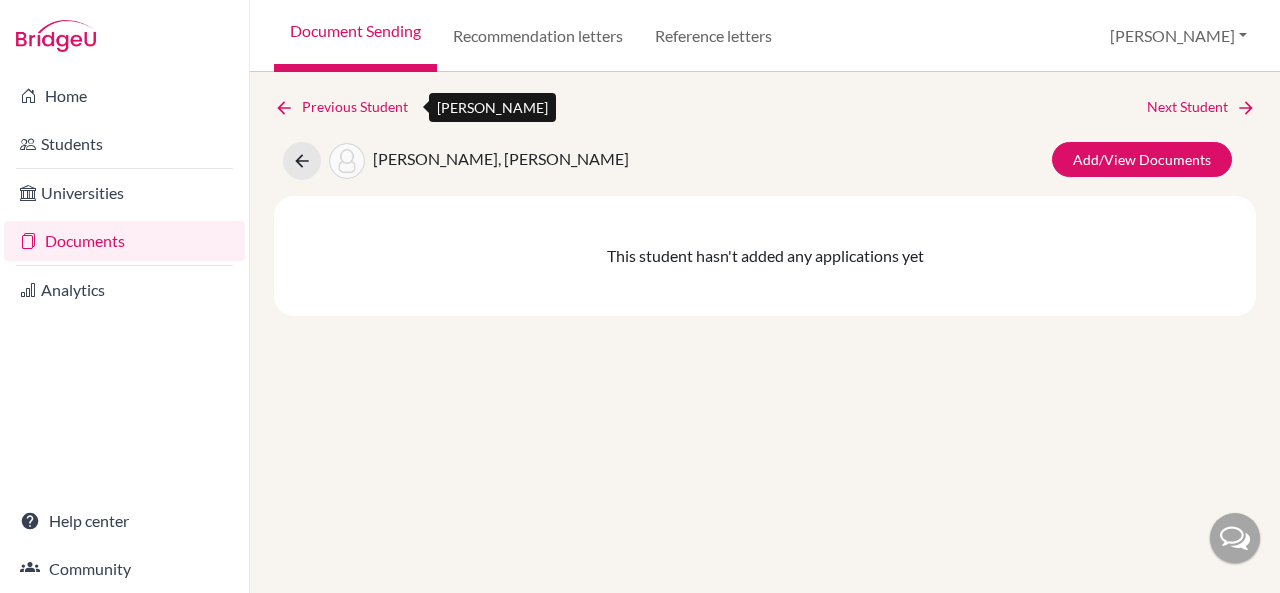 click on "Previous Student" at bounding box center (349, 107) 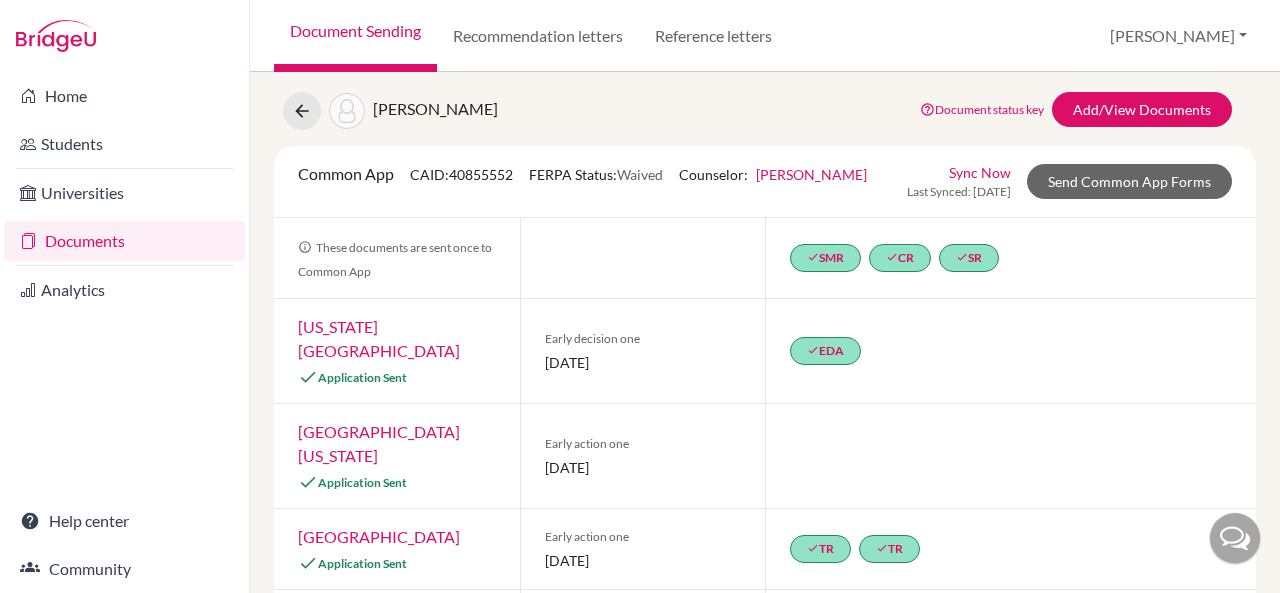 scroll, scrollTop: 0, scrollLeft: 0, axis: both 